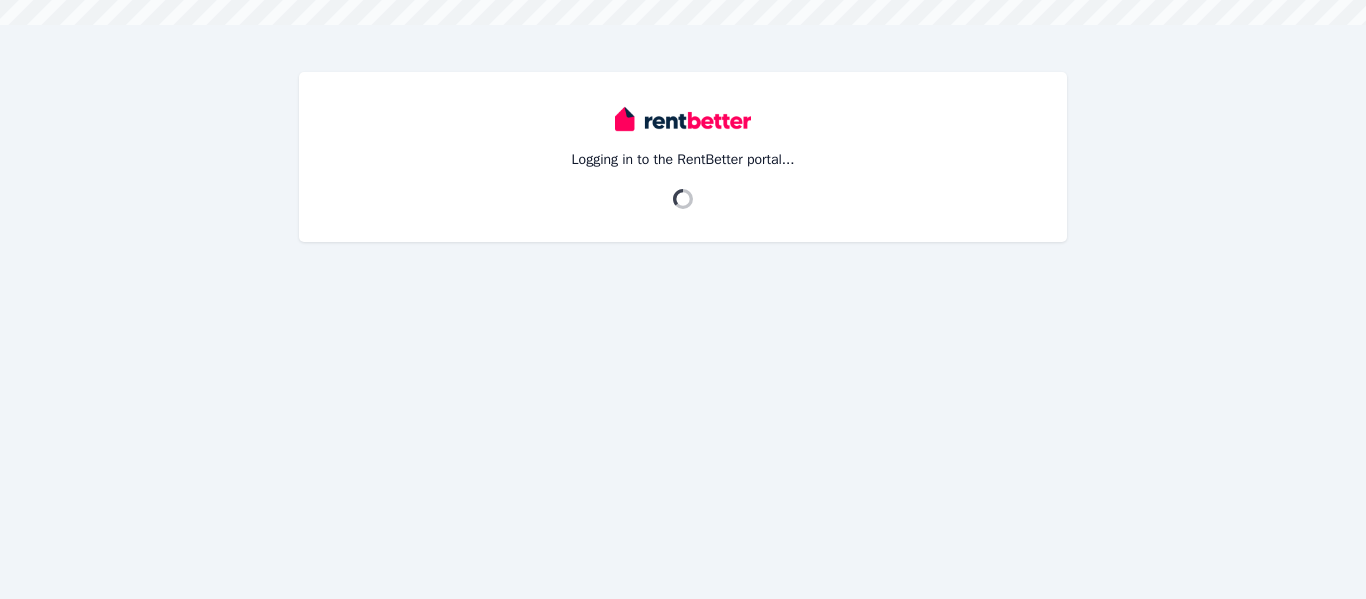 scroll, scrollTop: 0, scrollLeft: 0, axis: both 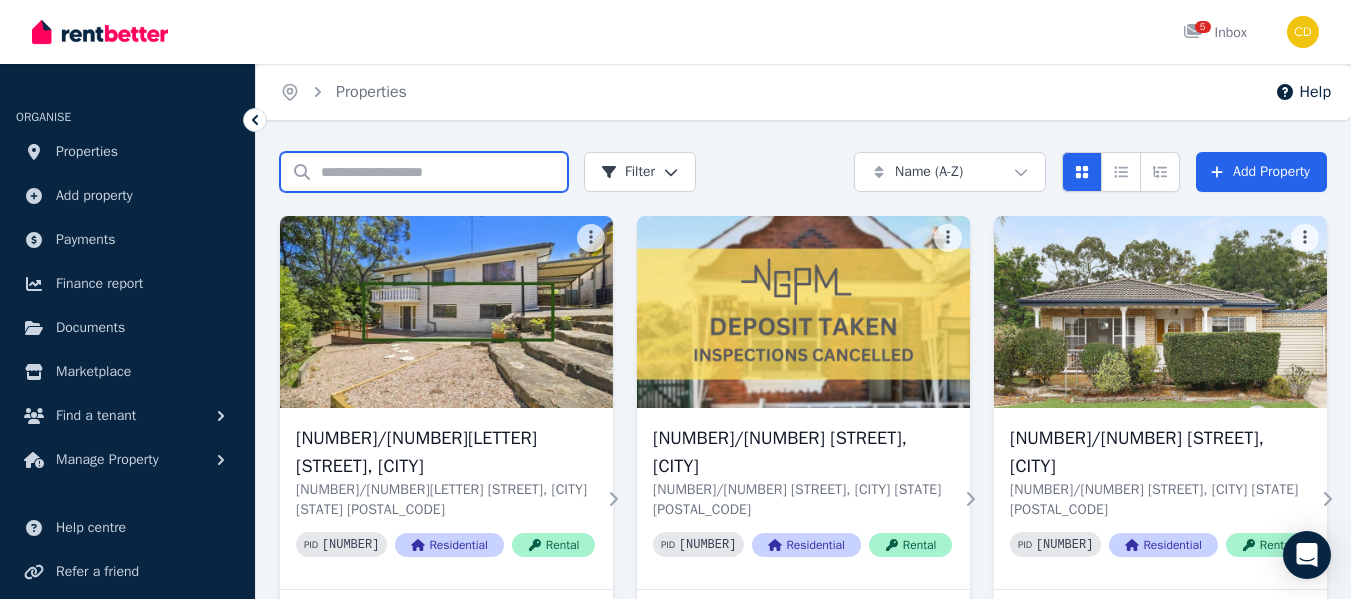 drag, startPoint x: 407, startPoint y: 177, endPoint x: 396, endPoint y: 183, distance: 12.529964 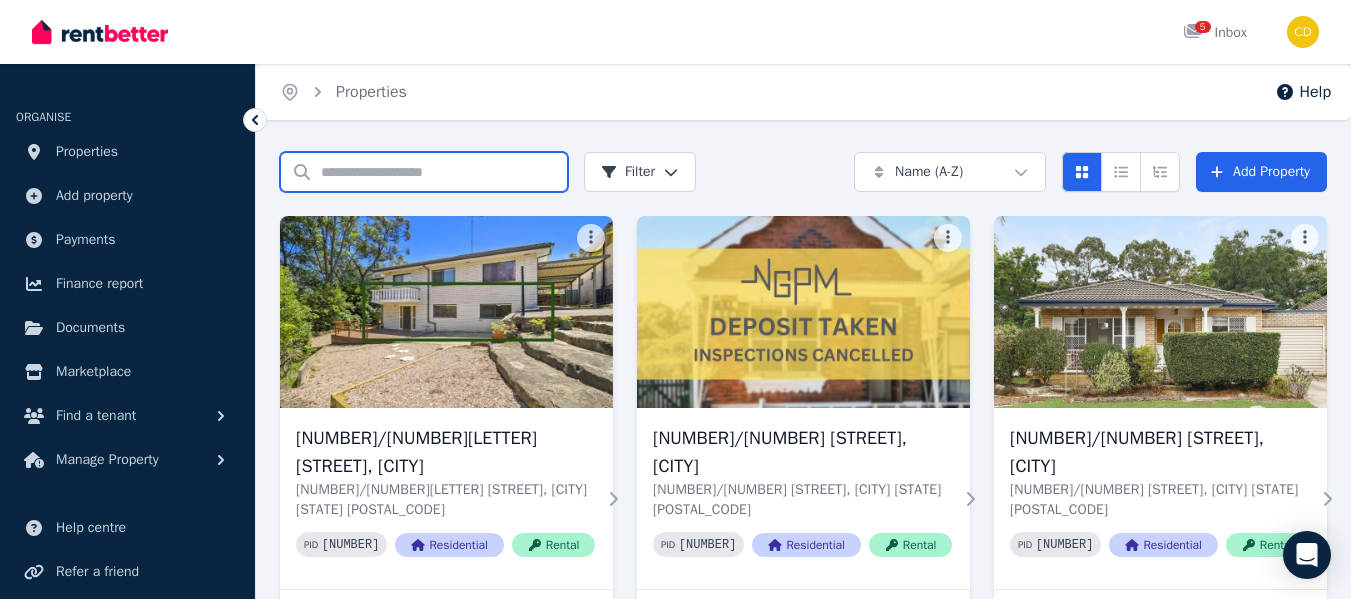 click on "Search properties" at bounding box center (424, 172) 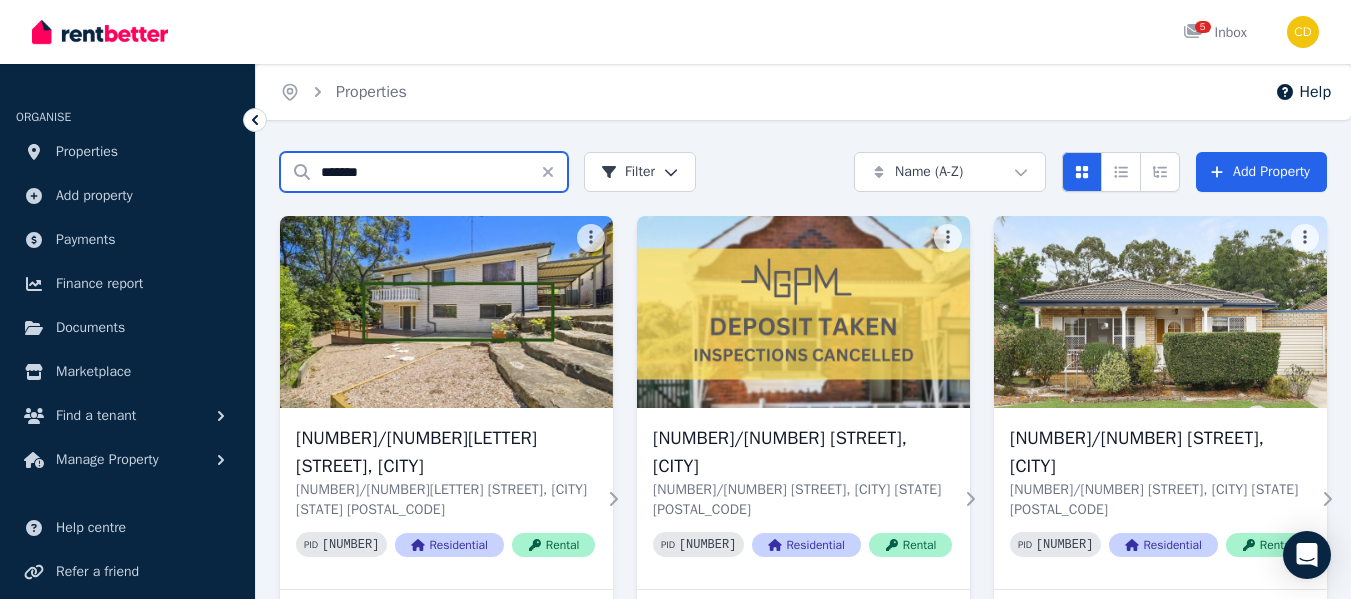type on "*******" 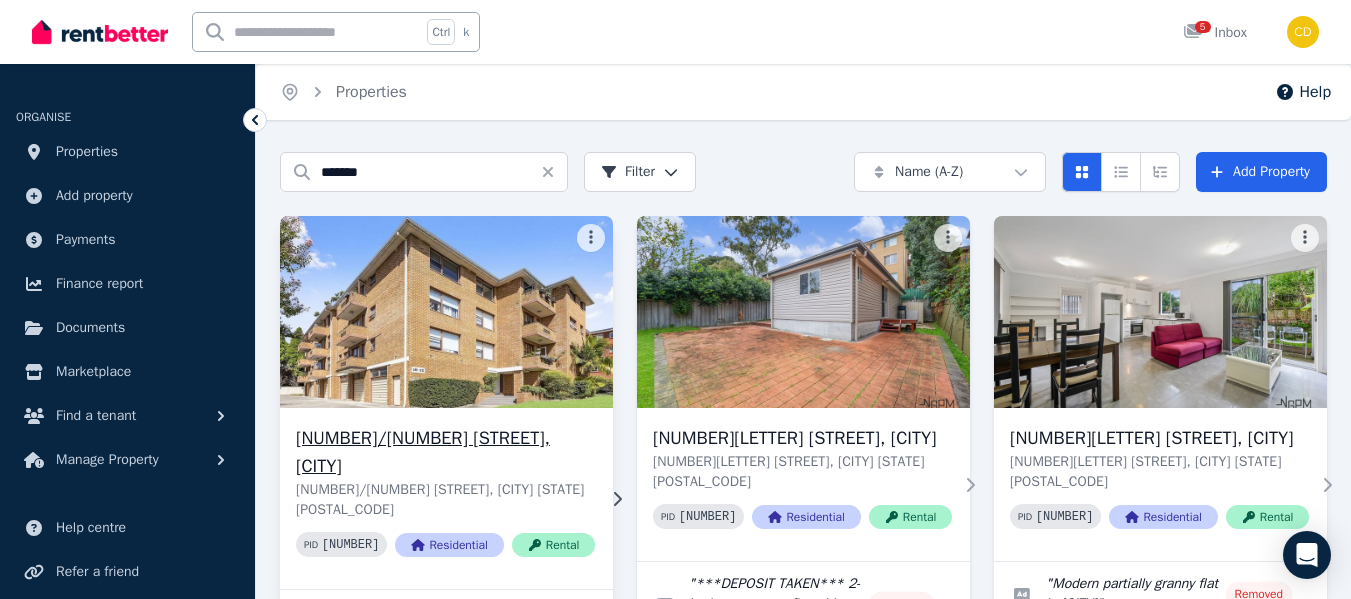 click at bounding box center [447, 312] 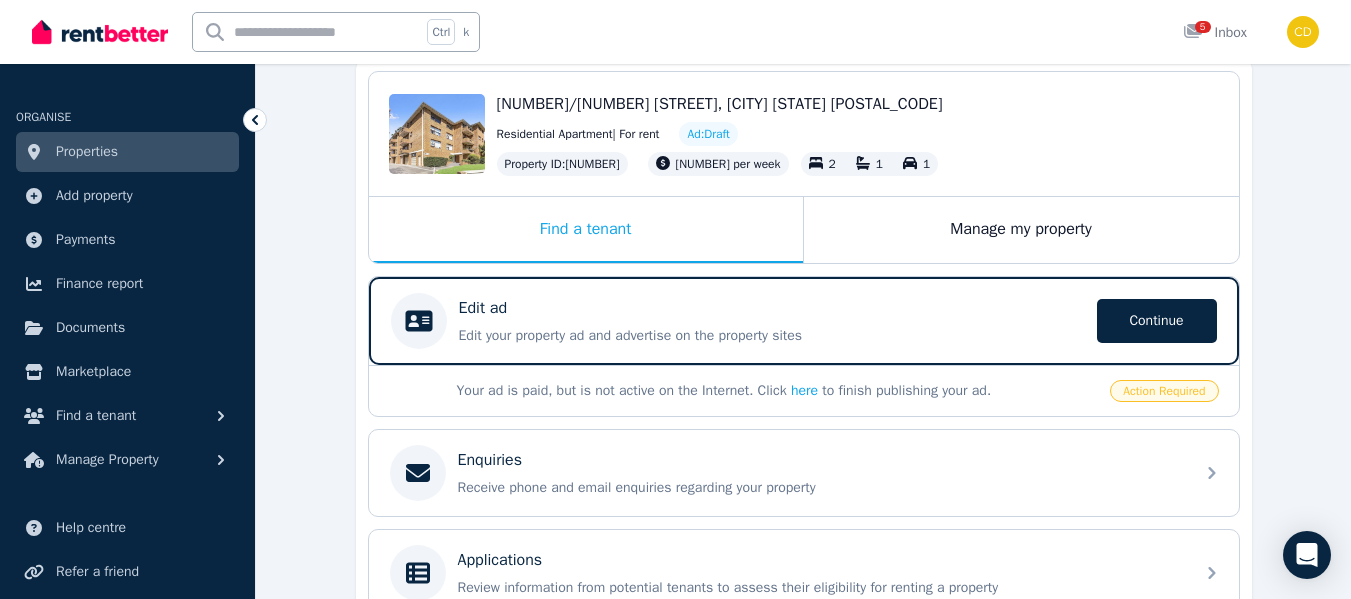 scroll, scrollTop: 200, scrollLeft: 0, axis: vertical 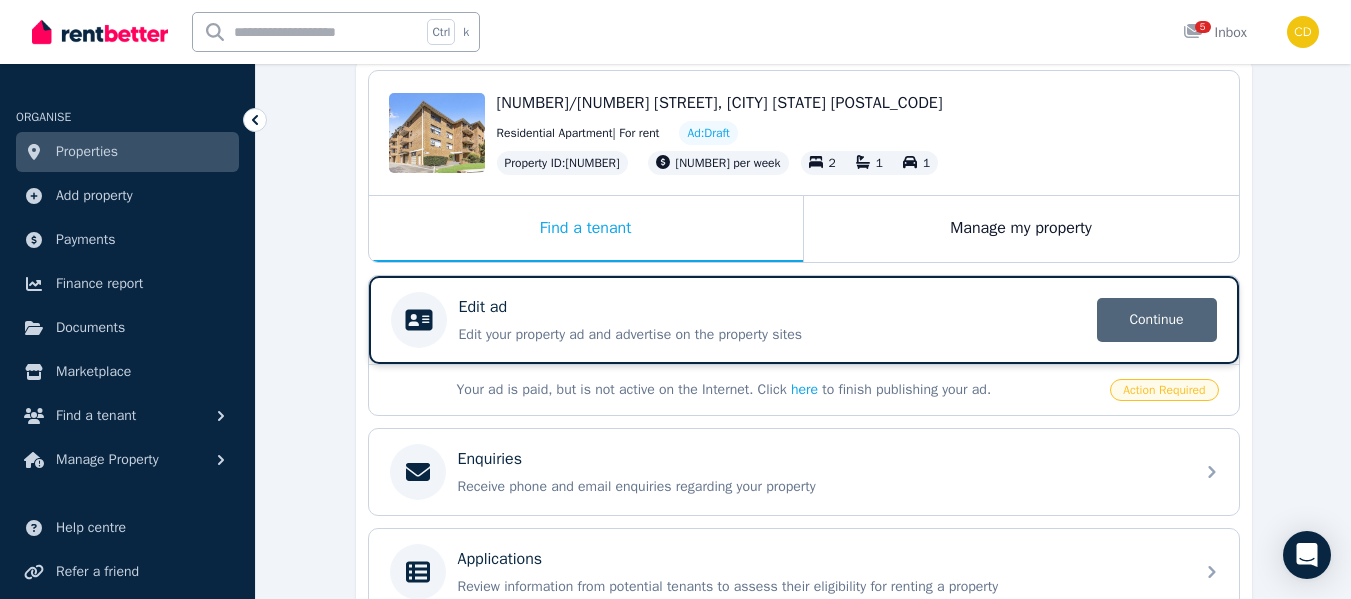click on "Continue" at bounding box center (1157, 320) 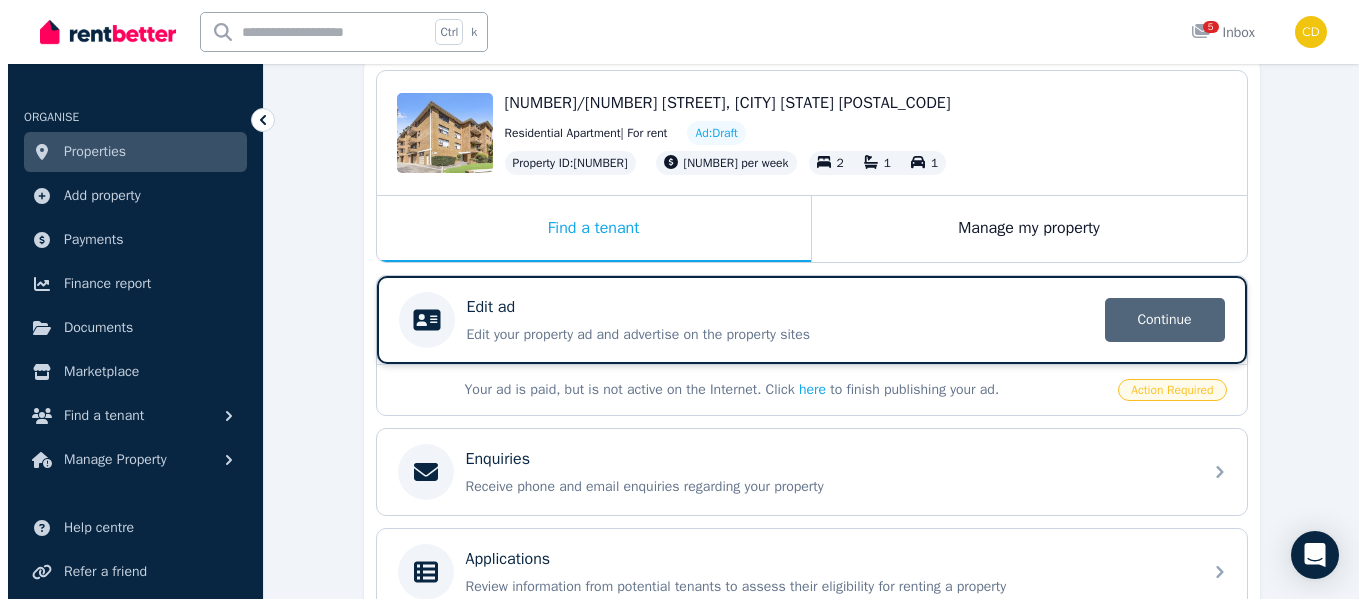 scroll, scrollTop: 0, scrollLeft: 0, axis: both 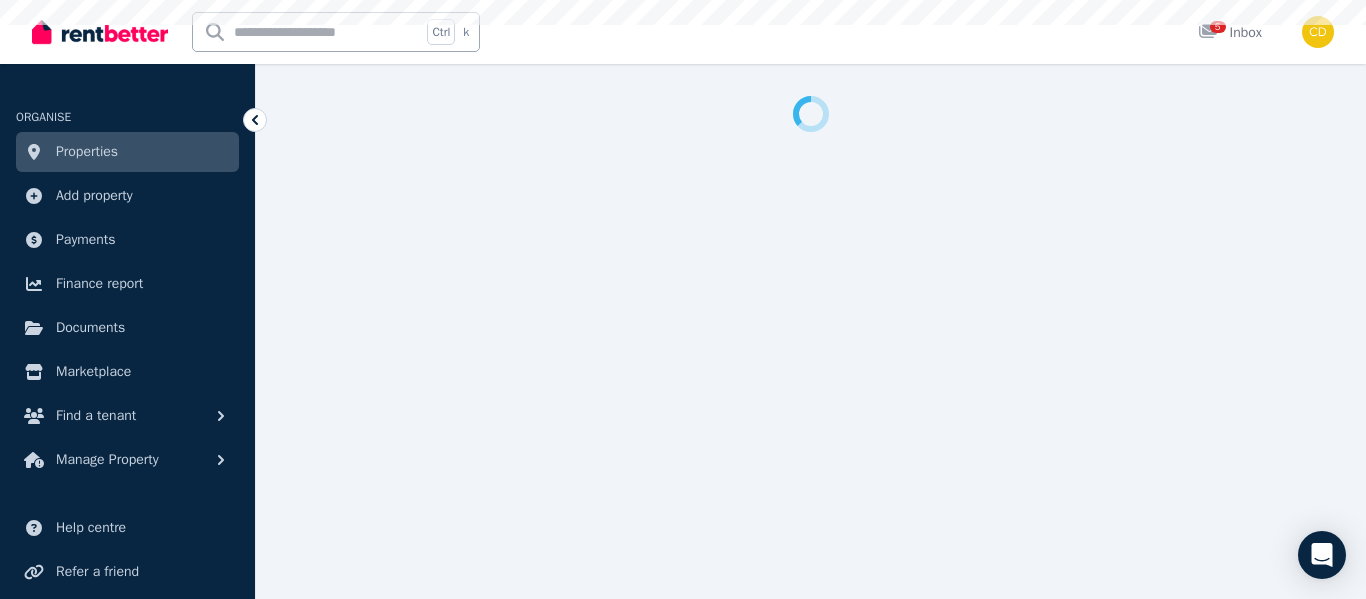 select on "***" 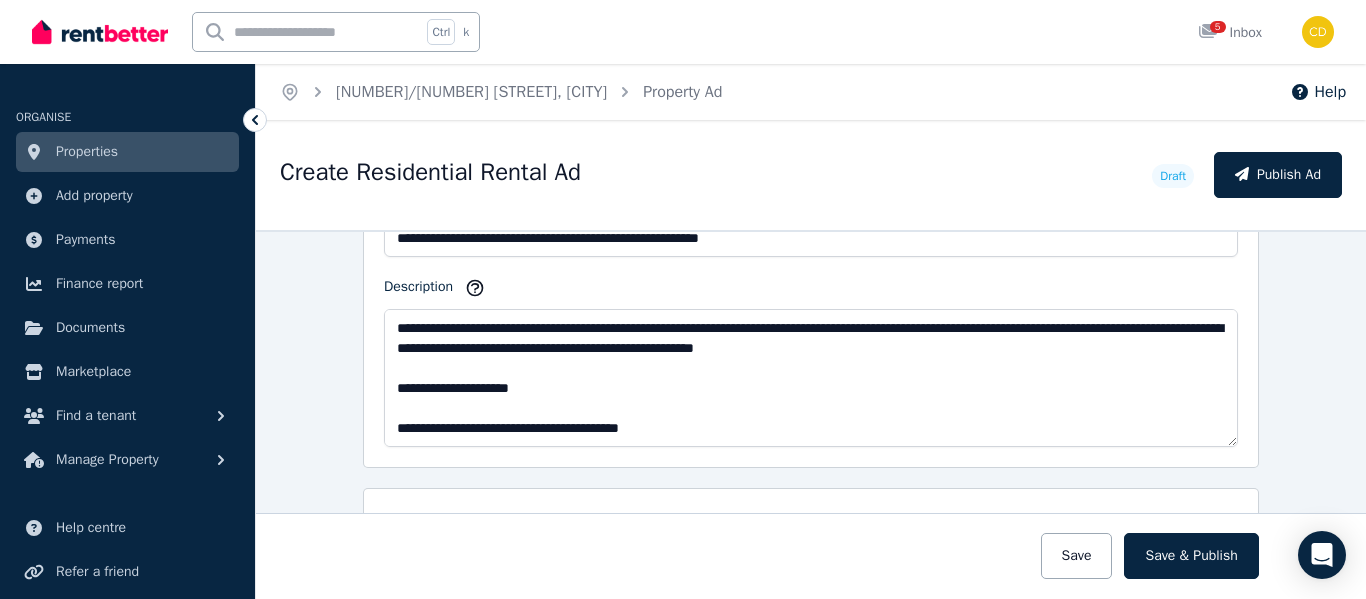 scroll, scrollTop: 1300, scrollLeft: 0, axis: vertical 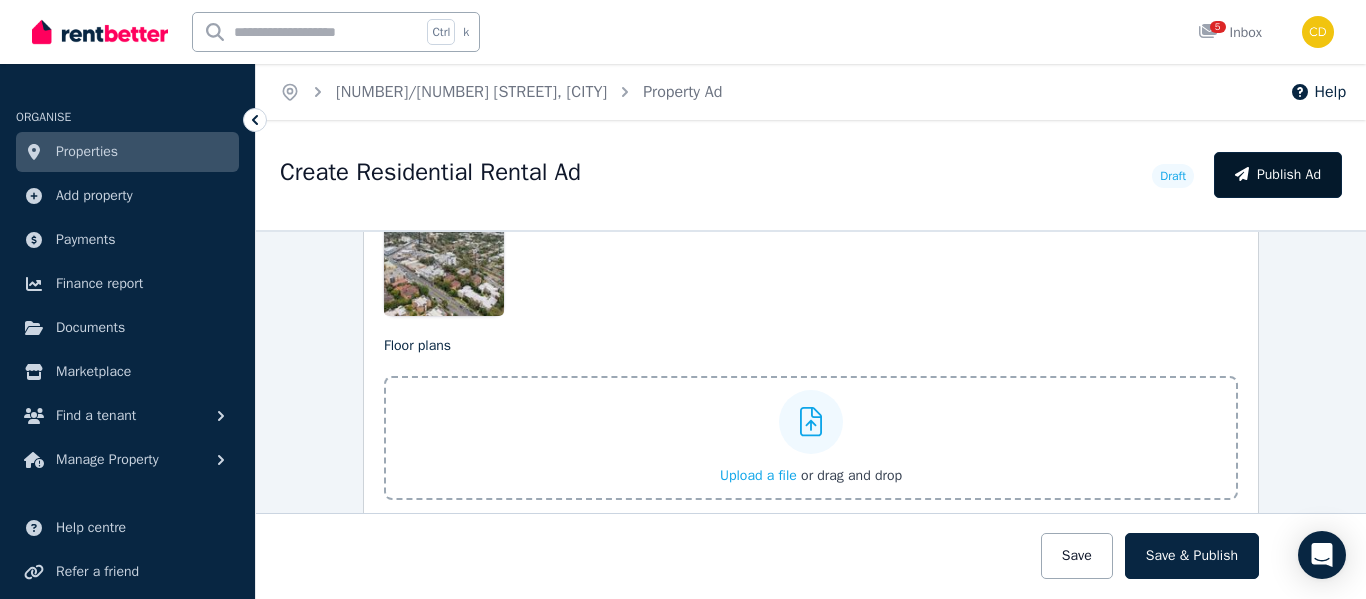 click on "Publish Ad" at bounding box center [1278, 175] 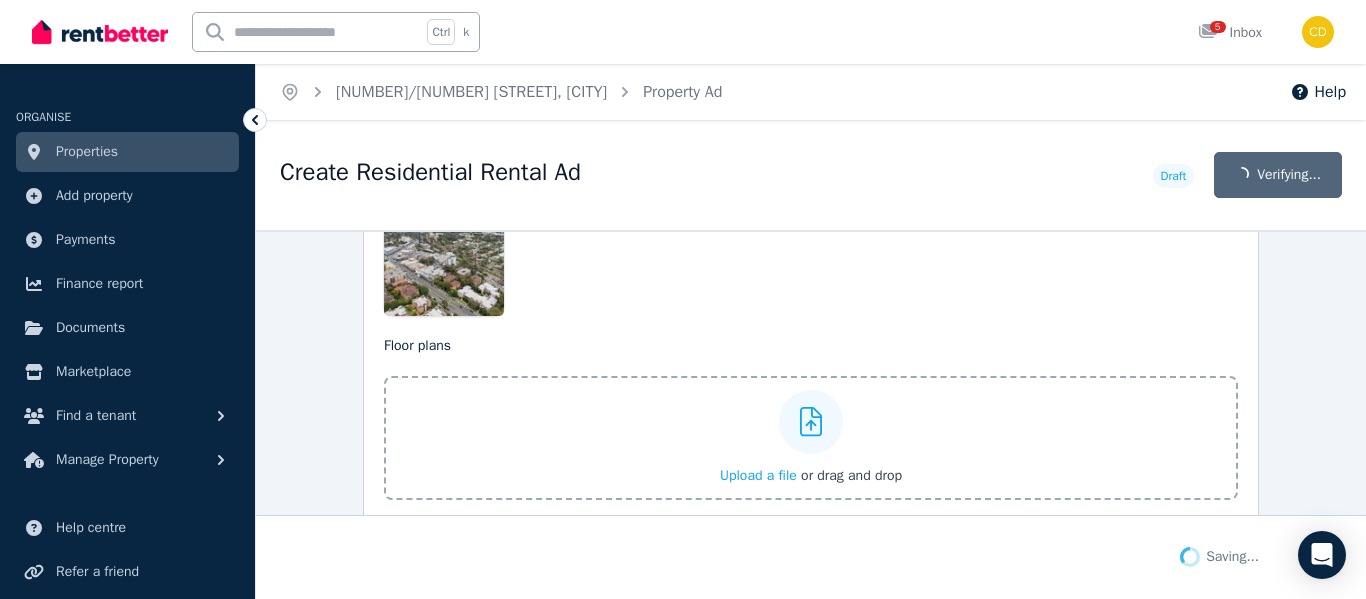 scroll, scrollTop: 2956, scrollLeft: 0, axis: vertical 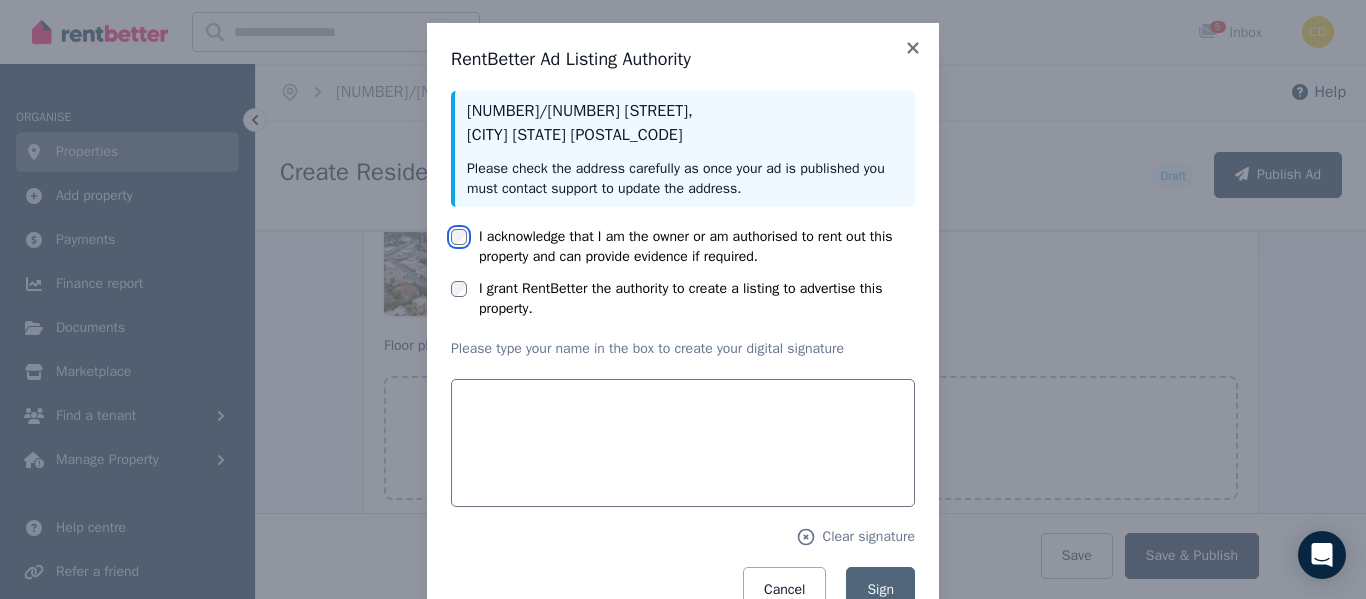click at bounding box center [459, 237] 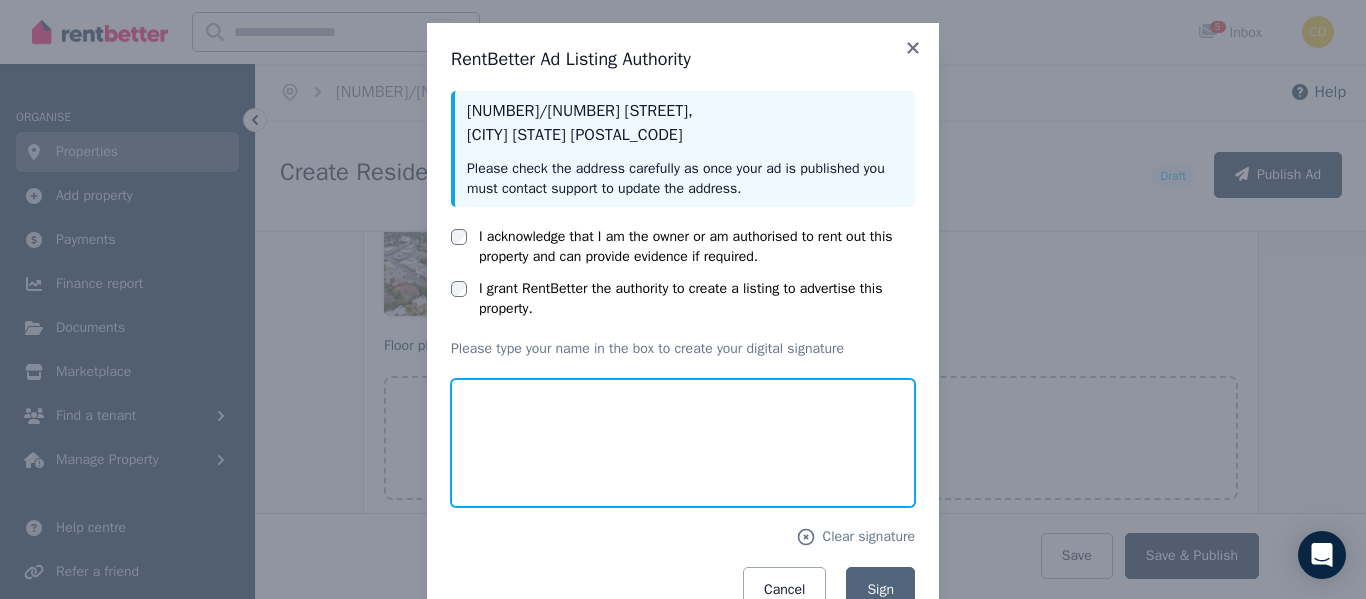 drag, startPoint x: 541, startPoint y: 432, endPoint x: 551, endPoint y: 457, distance: 26.925823 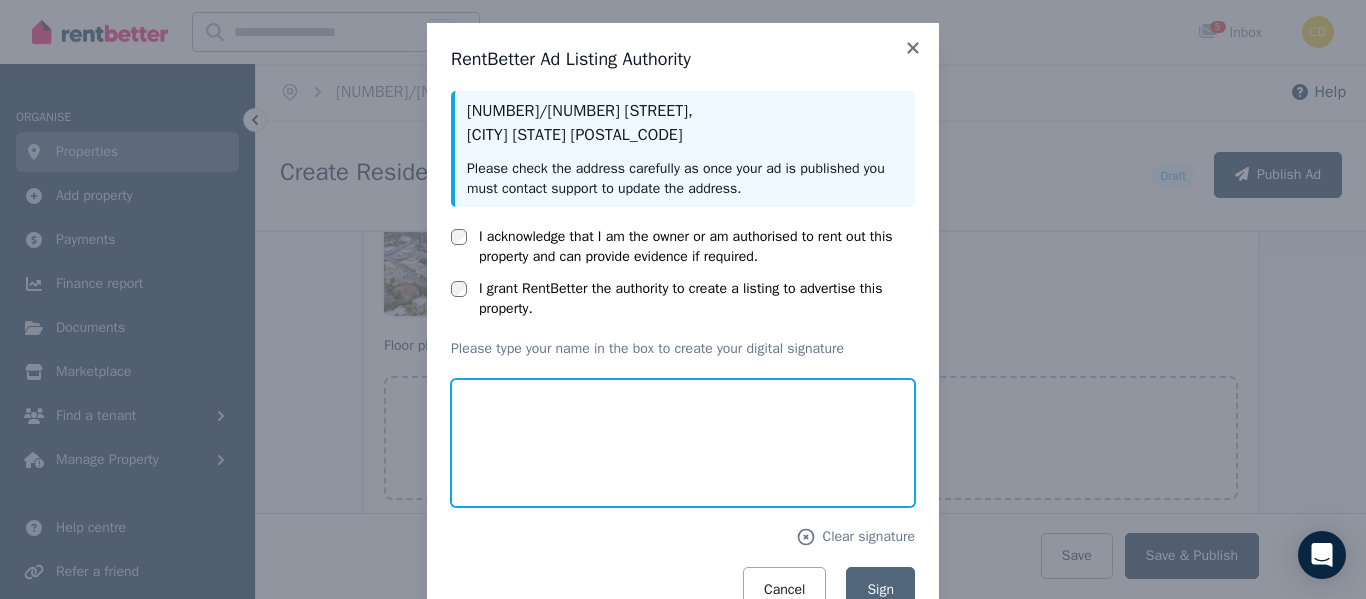 type on "*********" 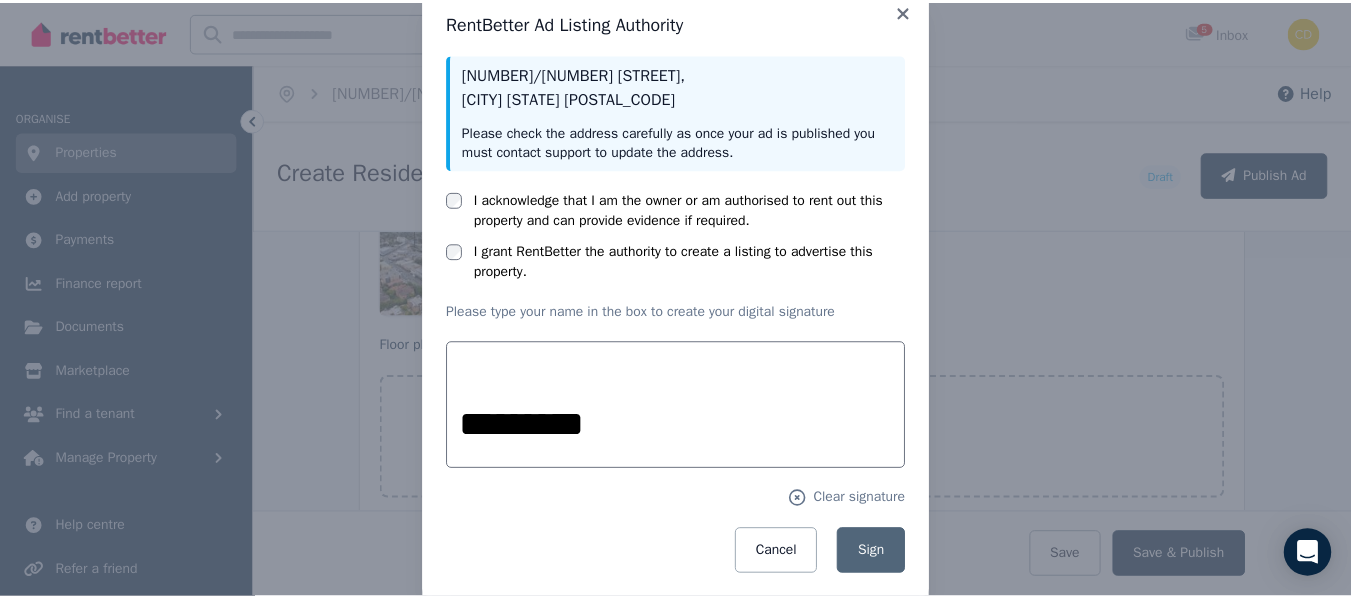scroll, scrollTop: 79, scrollLeft: 0, axis: vertical 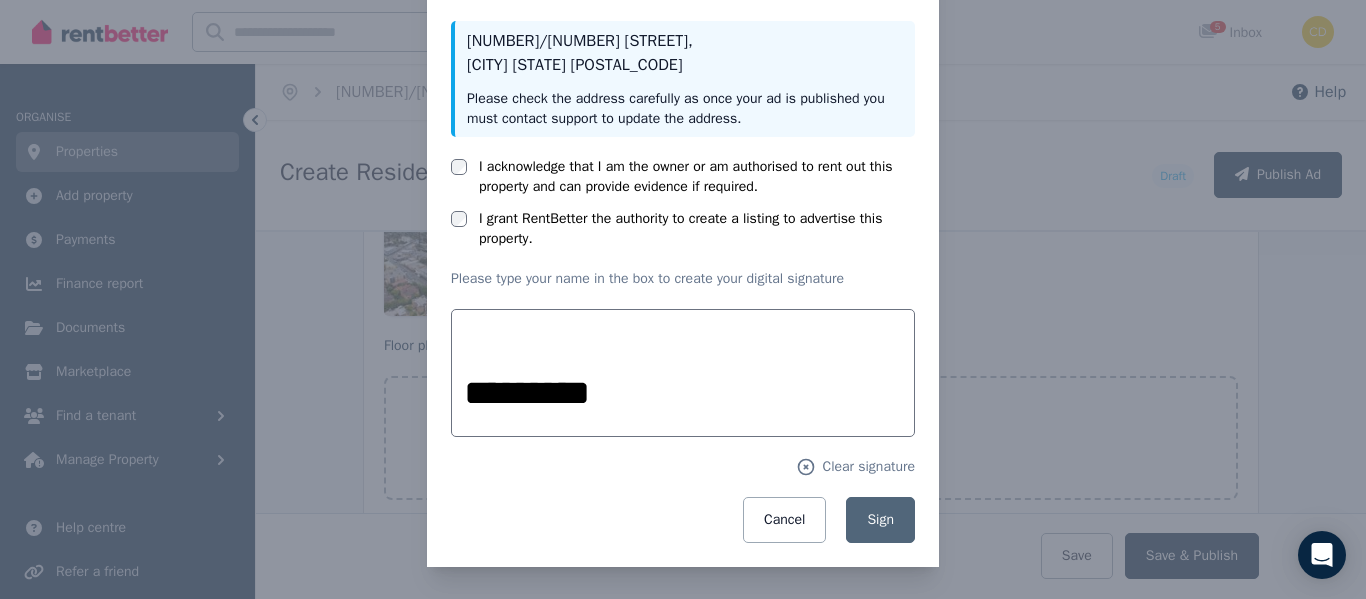click on "Clear signature" at bounding box center [683, 467] 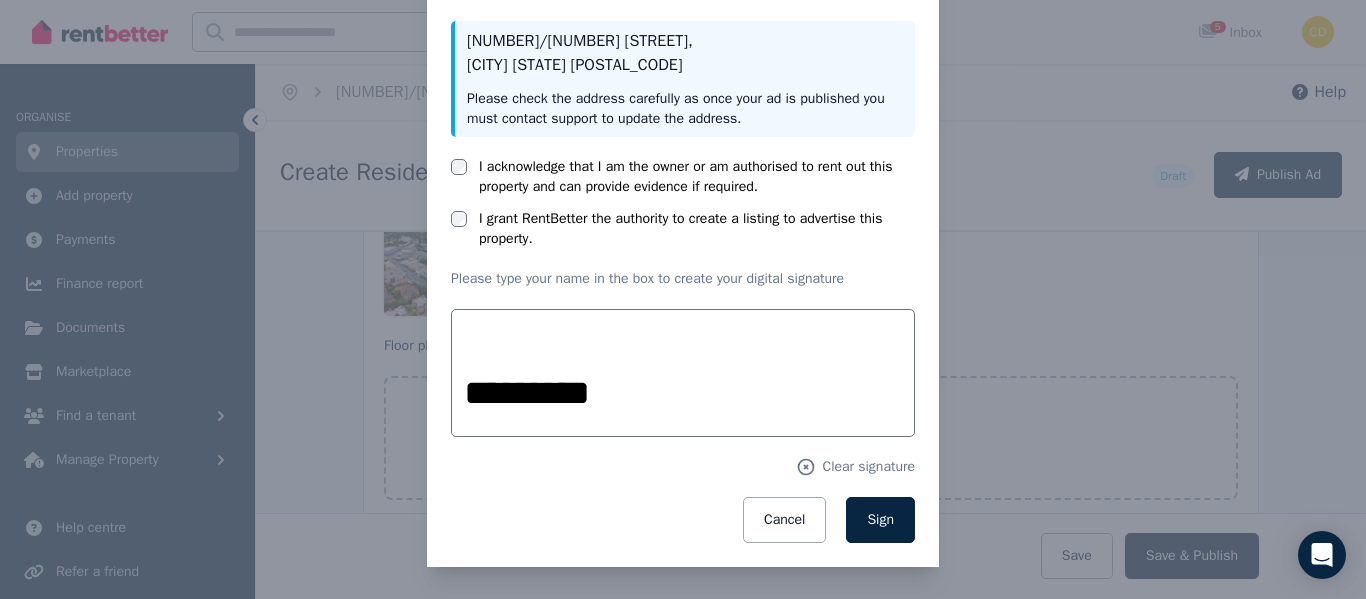 click on "Sign" at bounding box center [880, 519] 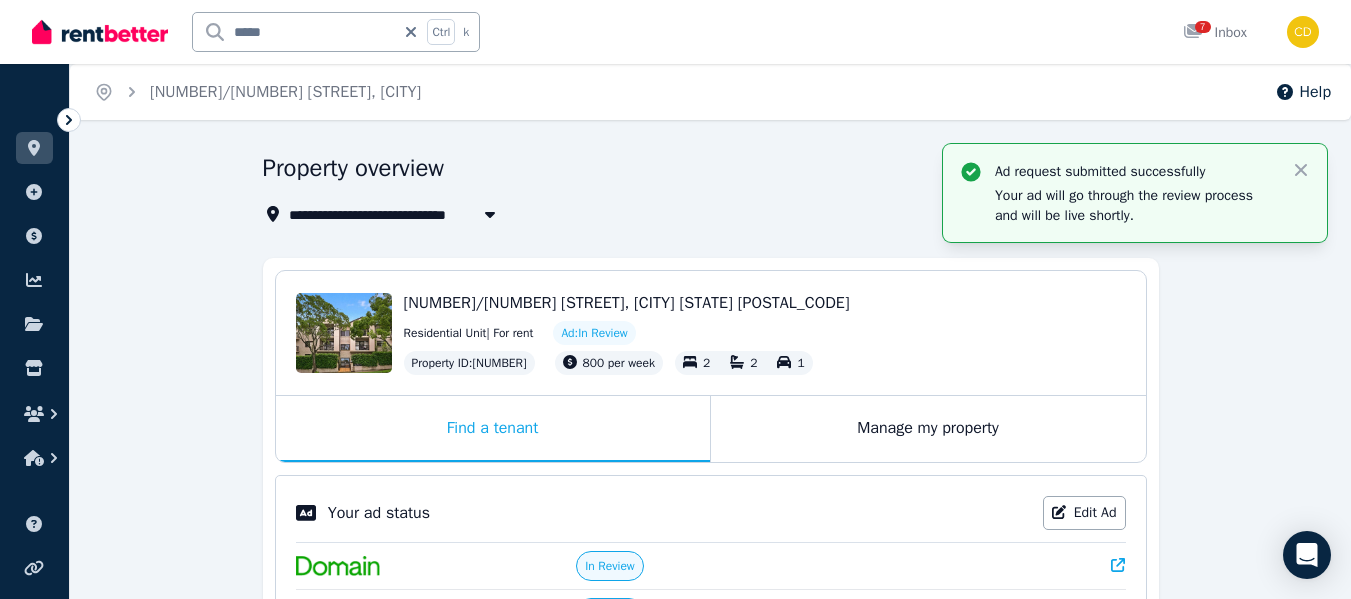 scroll, scrollTop: 0, scrollLeft: 0, axis: both 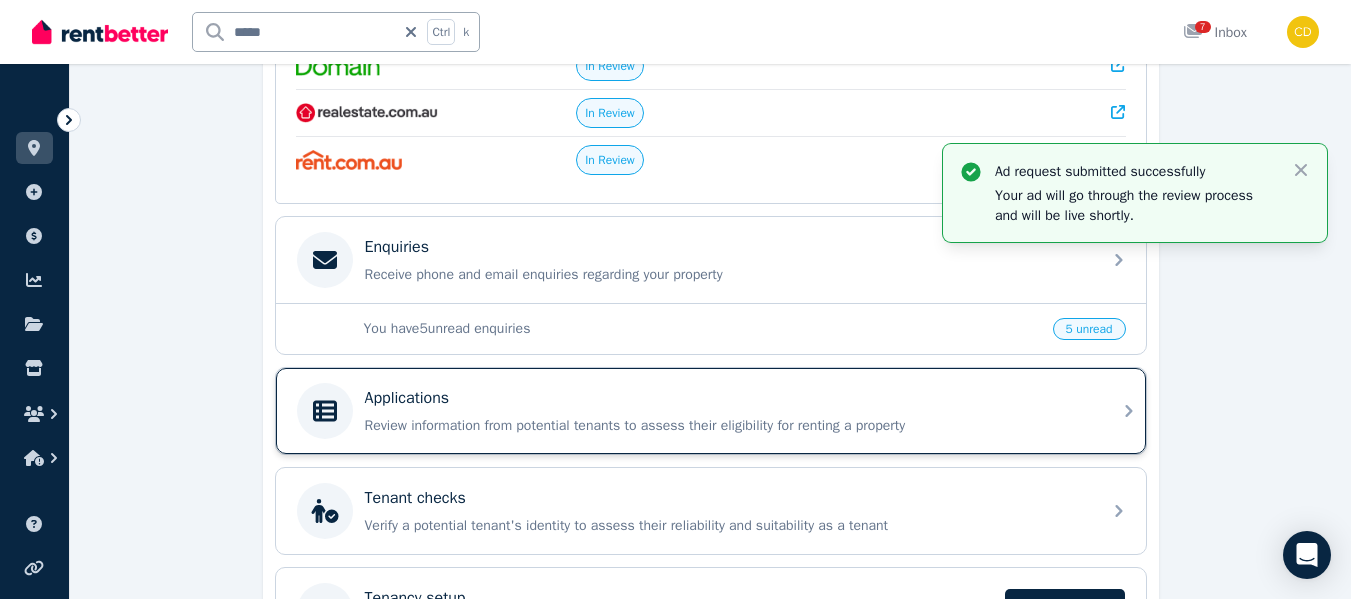 click on "Applications Review information from potential tenants to assess their eligibility for renting a property" at bounding box center [727, 411] 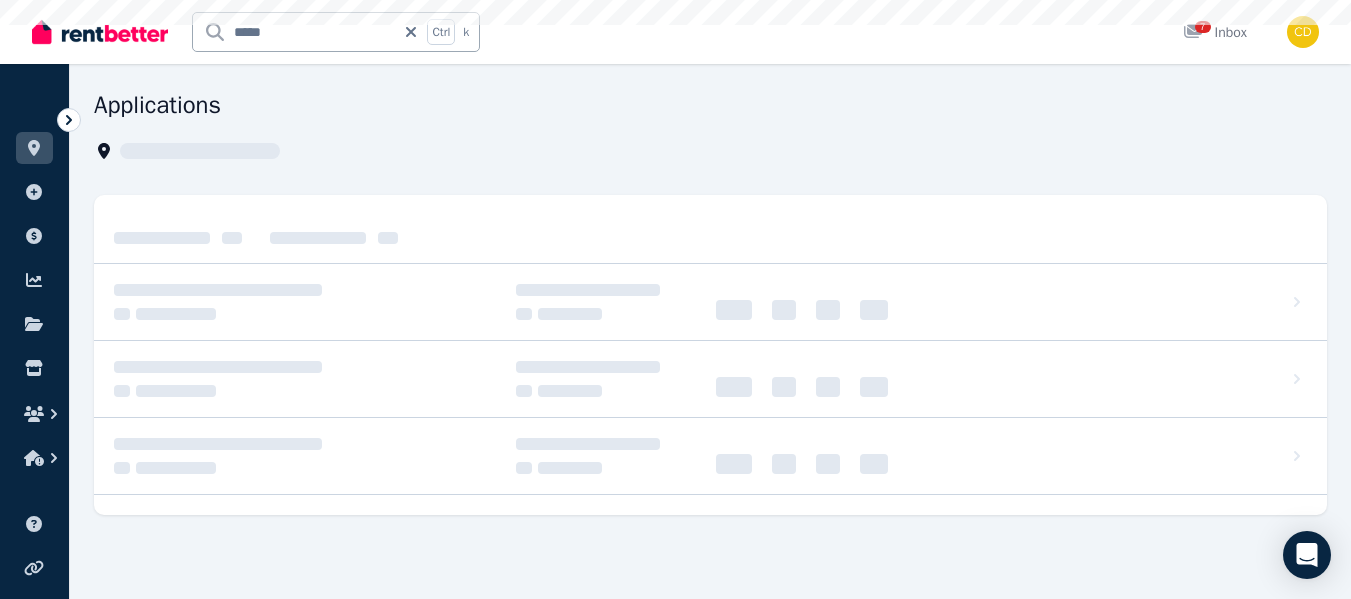 scroll, scrollTop: 0, scrollLeft: 0, axis: both 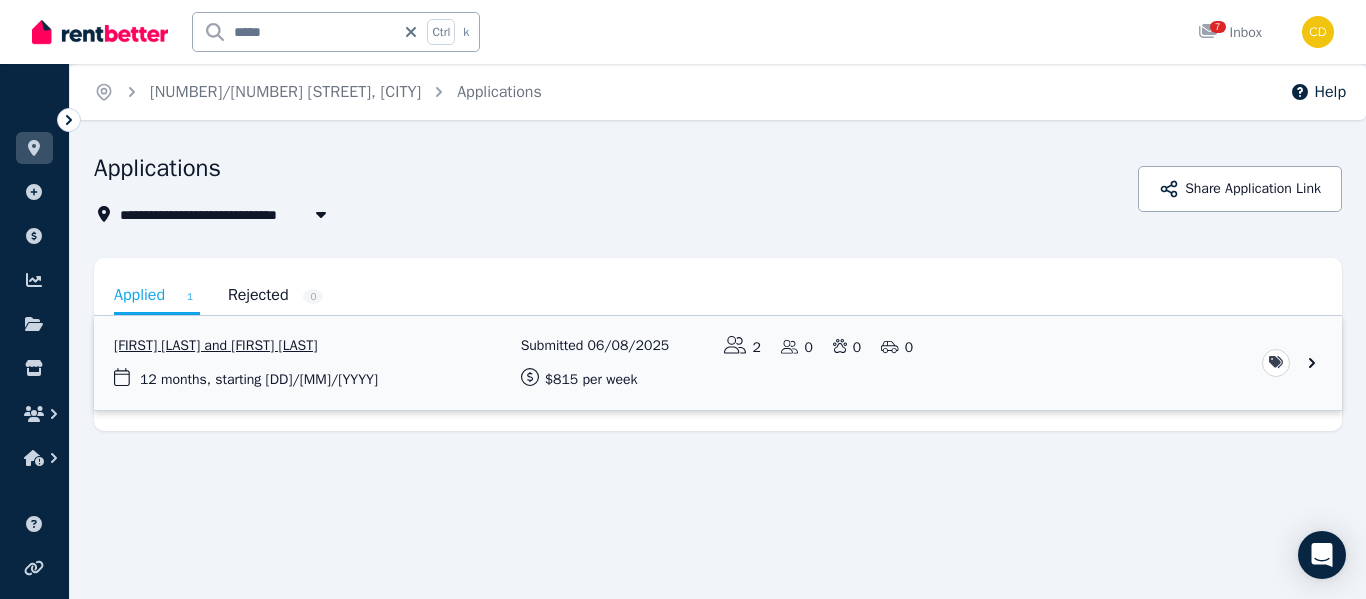 click at bounding box center (718, 363) 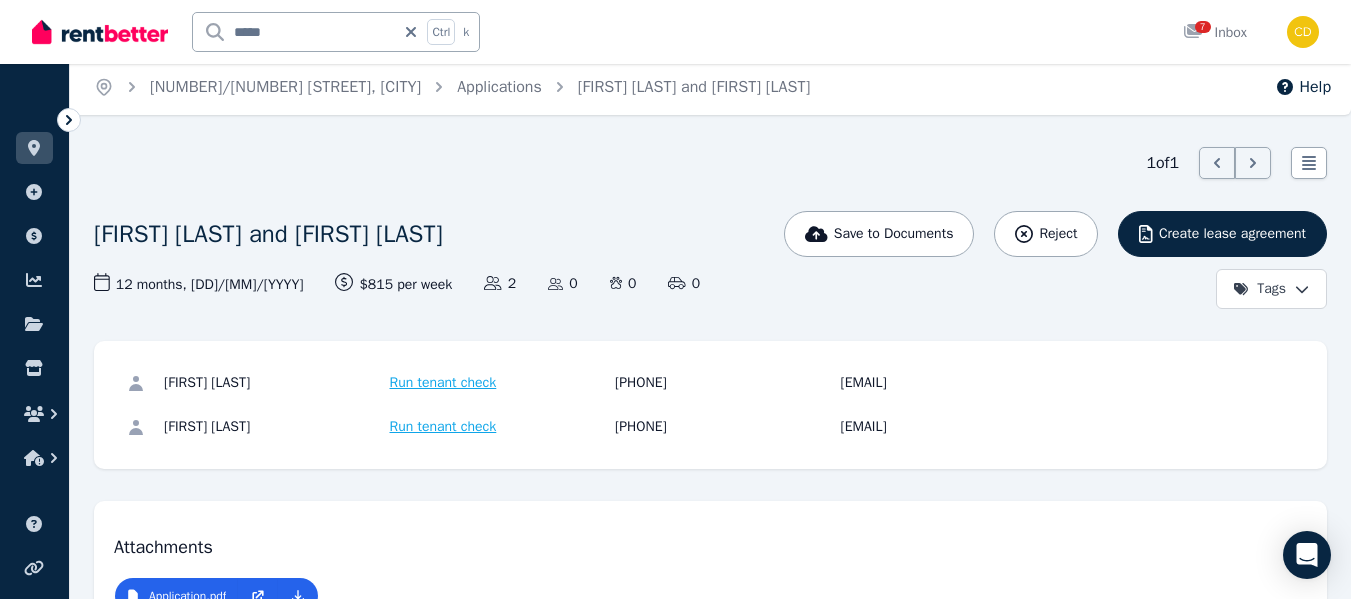 scroll, scrollTop: 0, scrollLeft: 0, axis: both 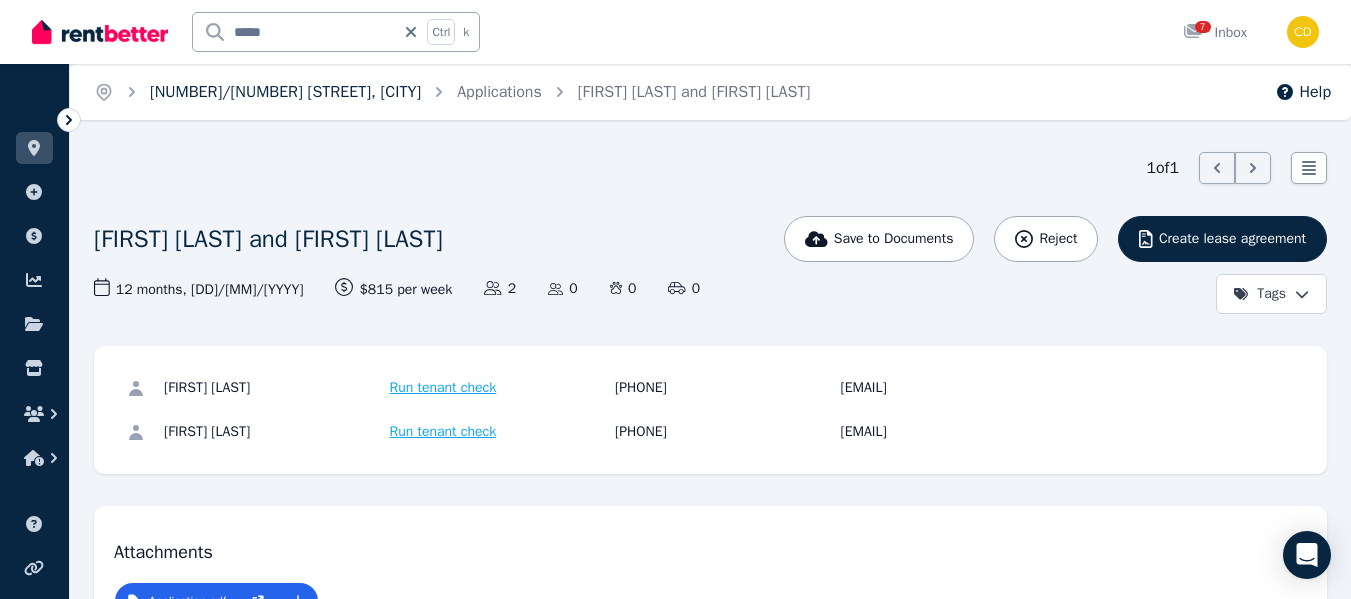 click on "[NUMBER]/[NUMBER] [STREET], [CITY]" at bounding box center [285, 92] 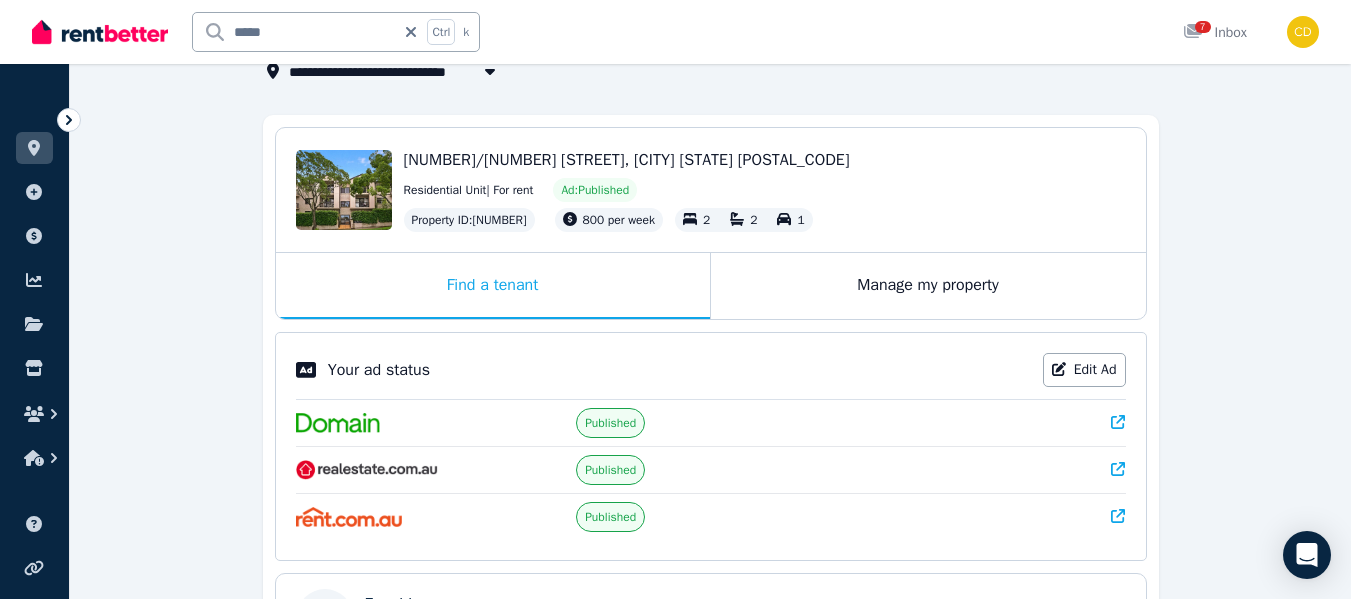 scroll, scrollTop: 200, scrollLeft: 0, axis: vertical 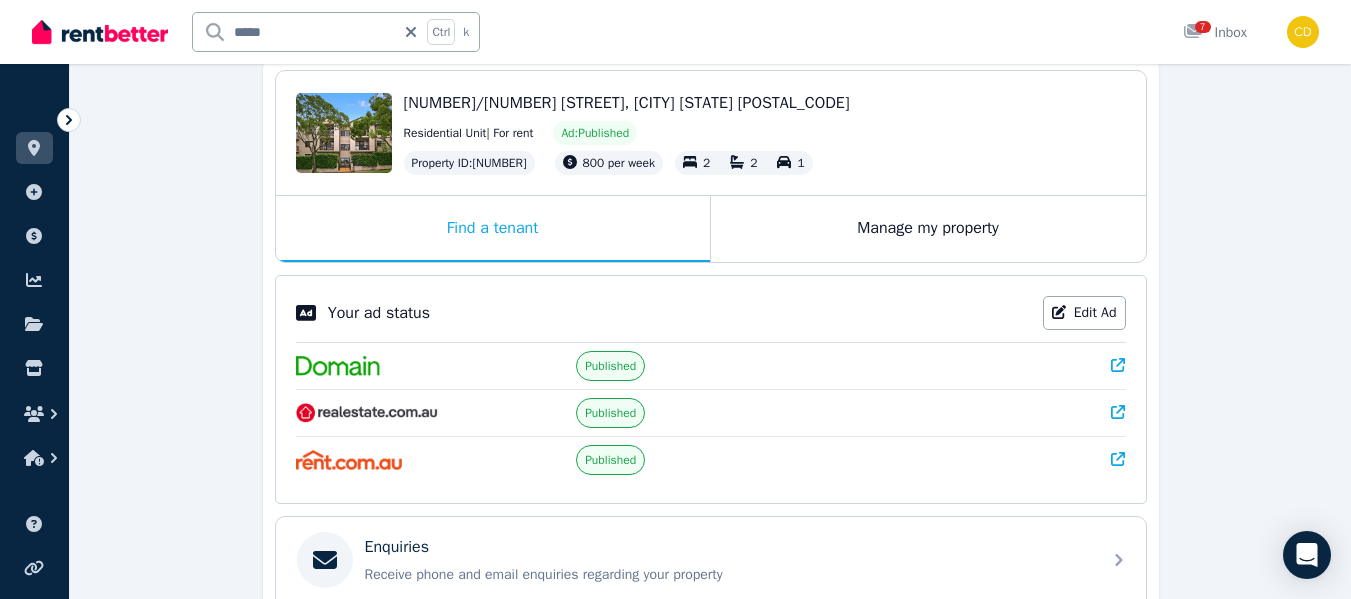 click 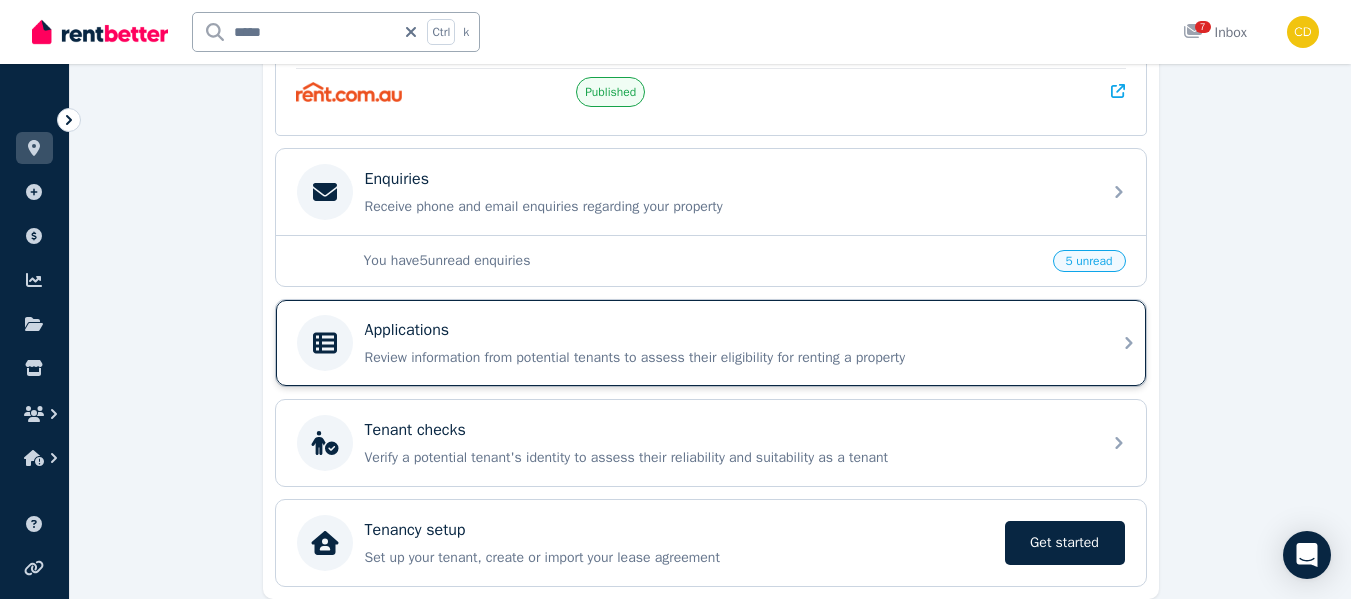 scroll, scrollTop: 600, scrollLeft: 0, axis: vertical 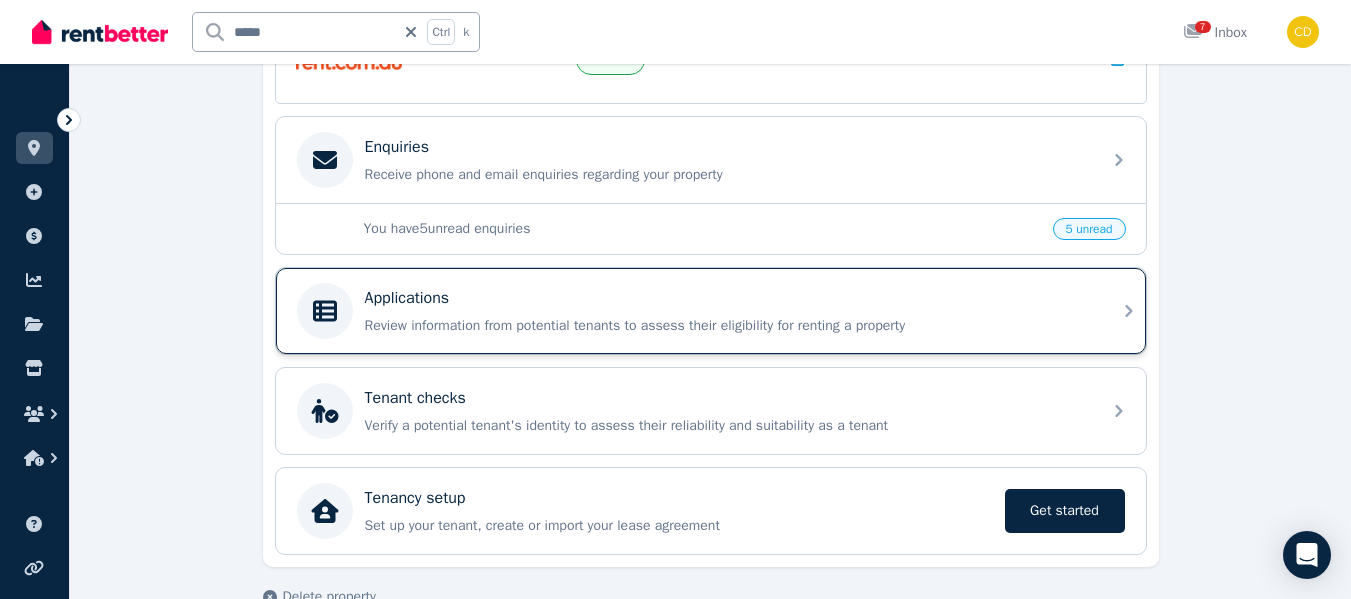 click on "Review information from potential tenants to assess their eligibility for renting a property" at bounding box center [727, 326] 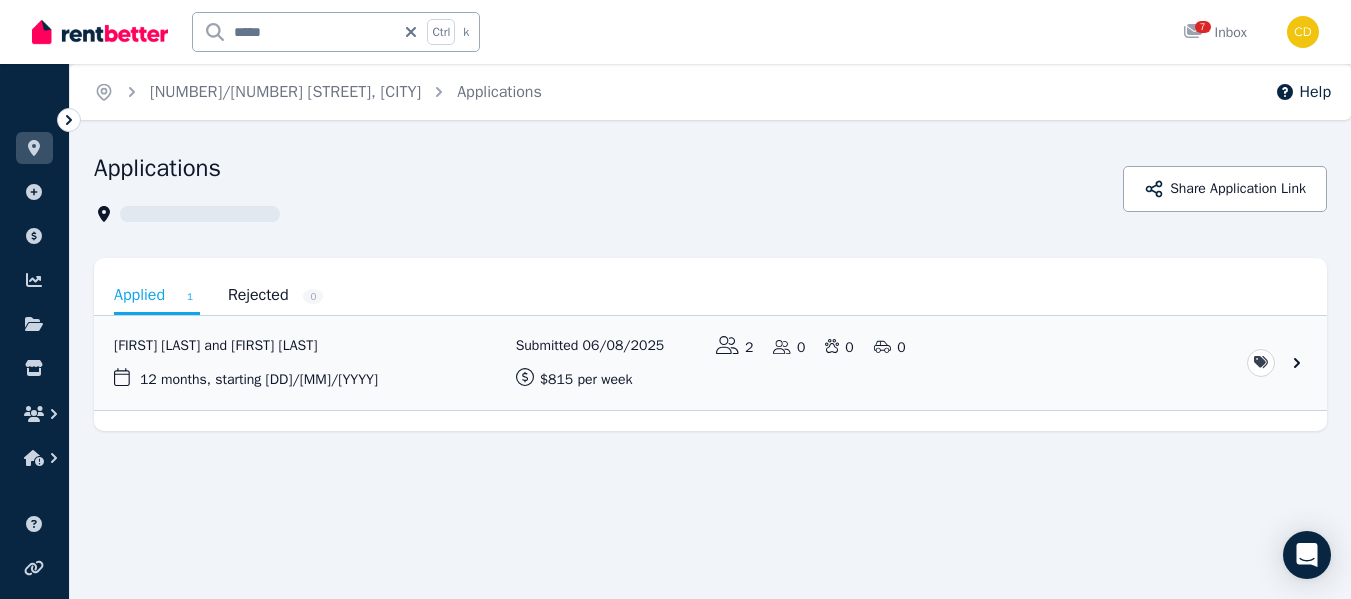 scroll, scrollTop: 0, scrollLeft: 0, axis: both 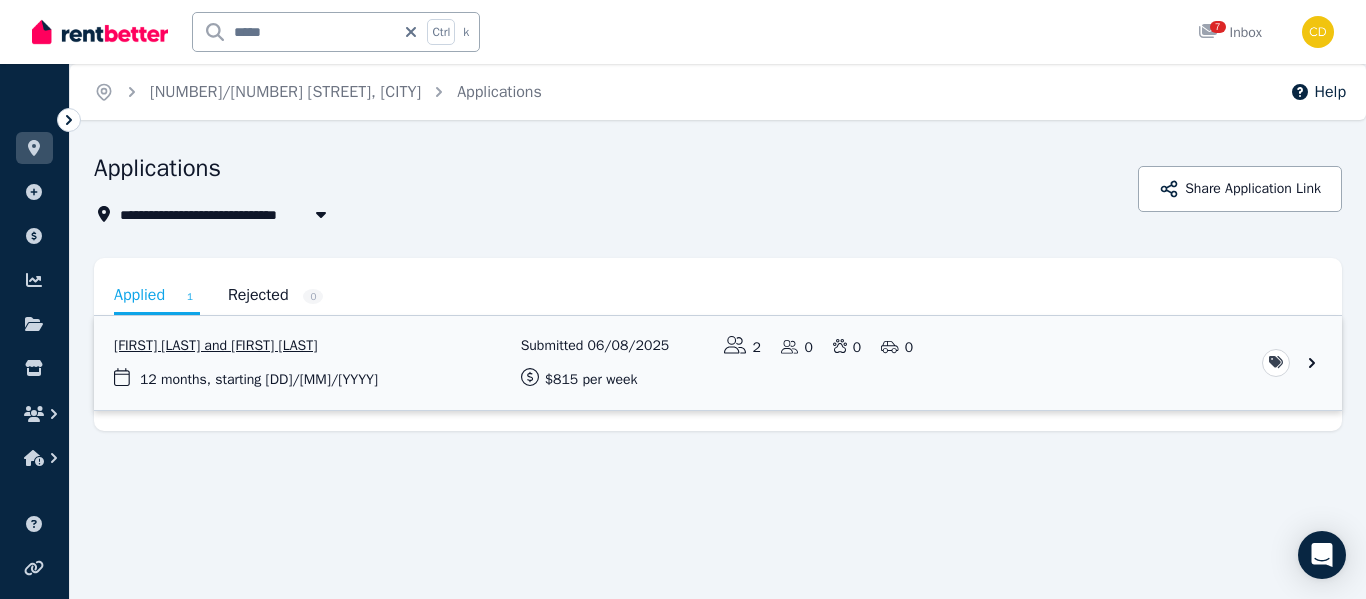 click at bounding box center [718, 363] 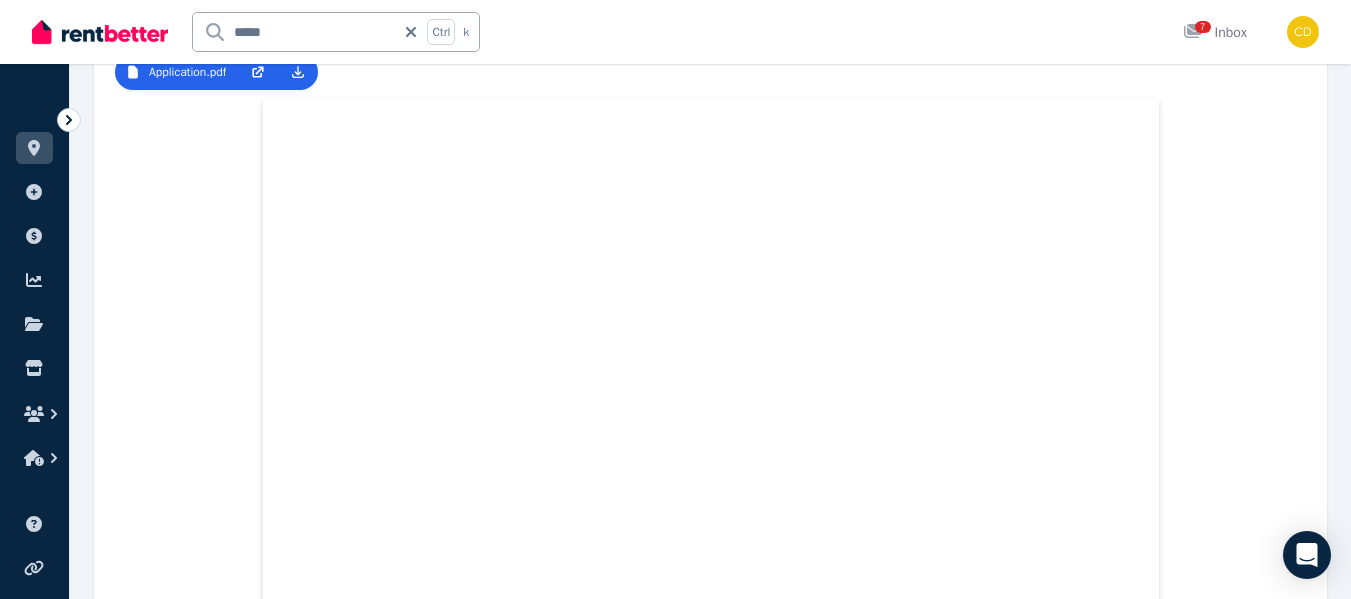 scroll, scrollTop: 528, scrollLeft: 0, axis: vertical 